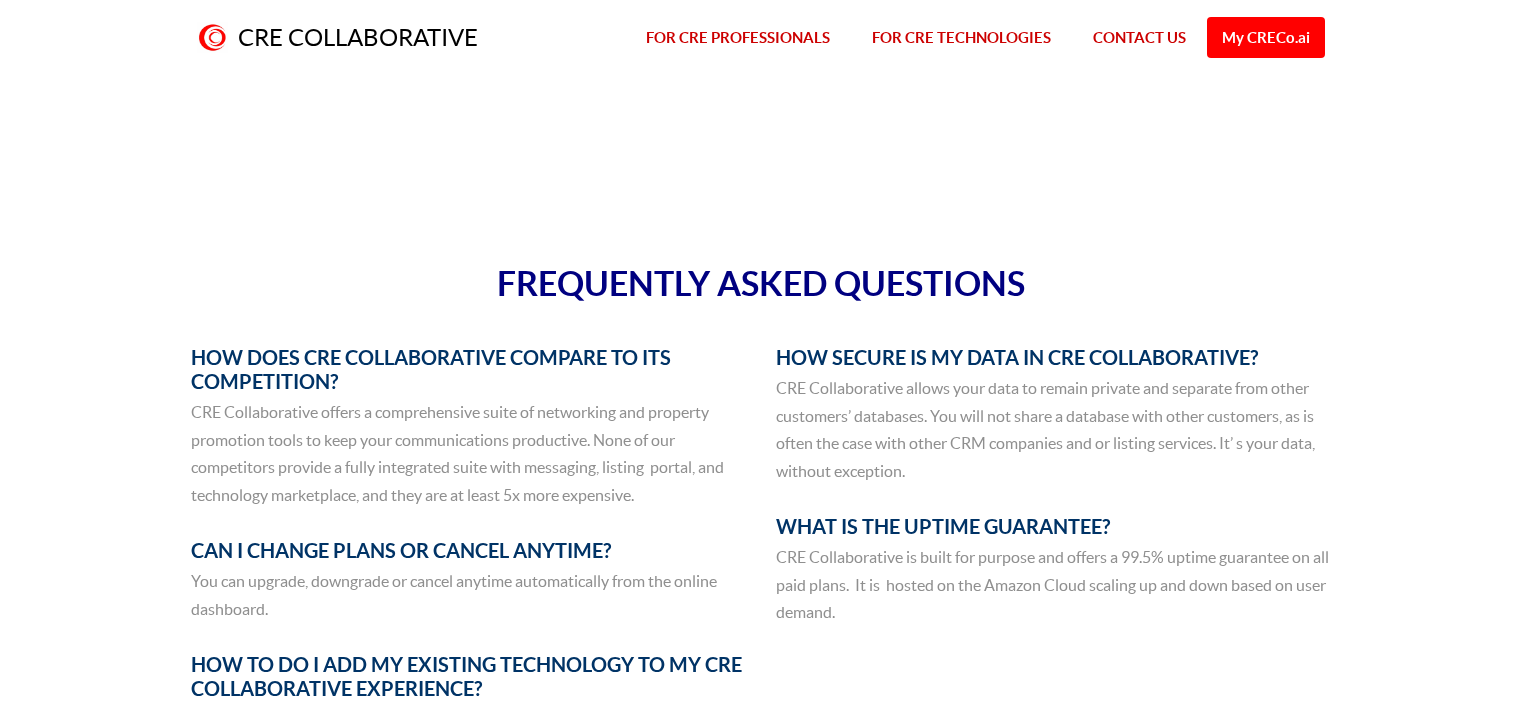 scroll, scrollTop: 0, scrollLeft: 0, axis: both 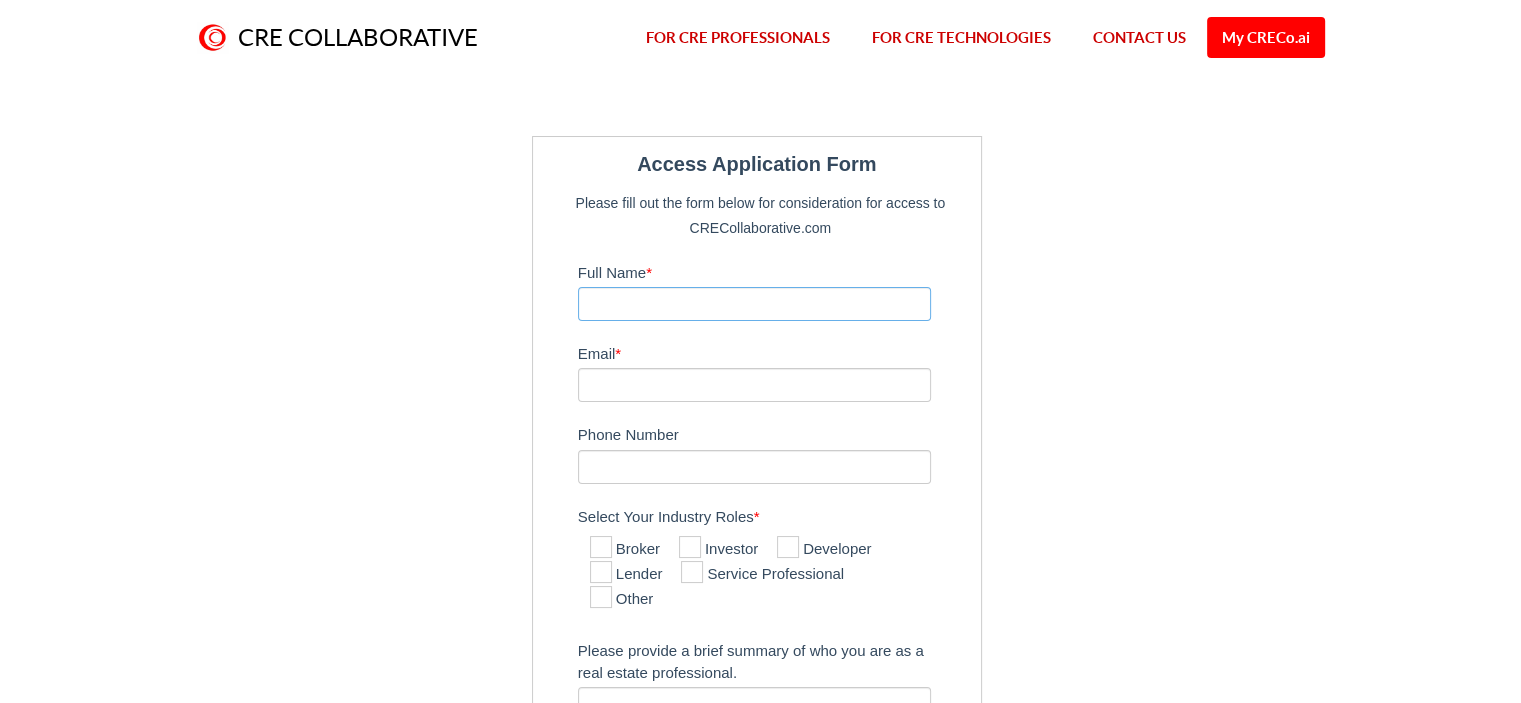 click on "Full Name  *" at bounding box center [755, 304] 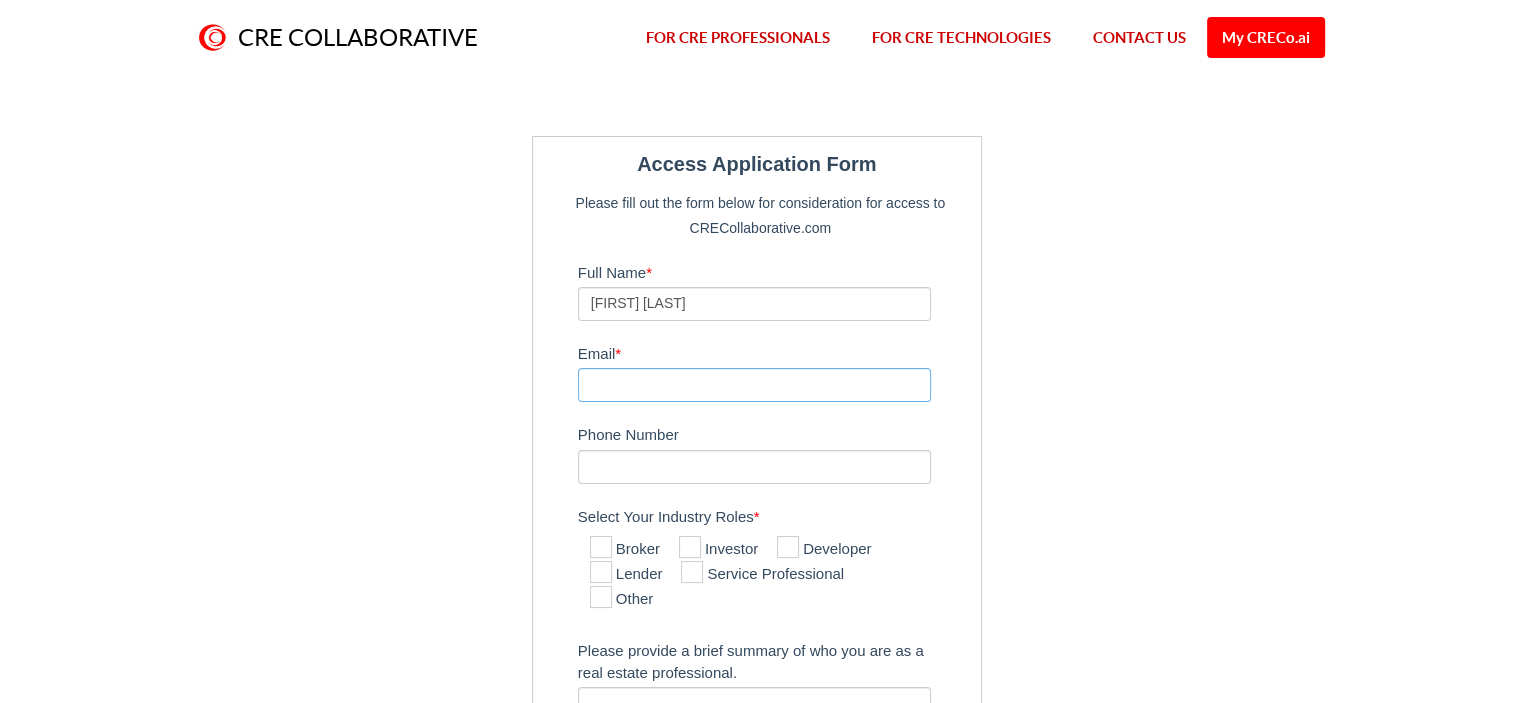 type on "[EMAIL]" 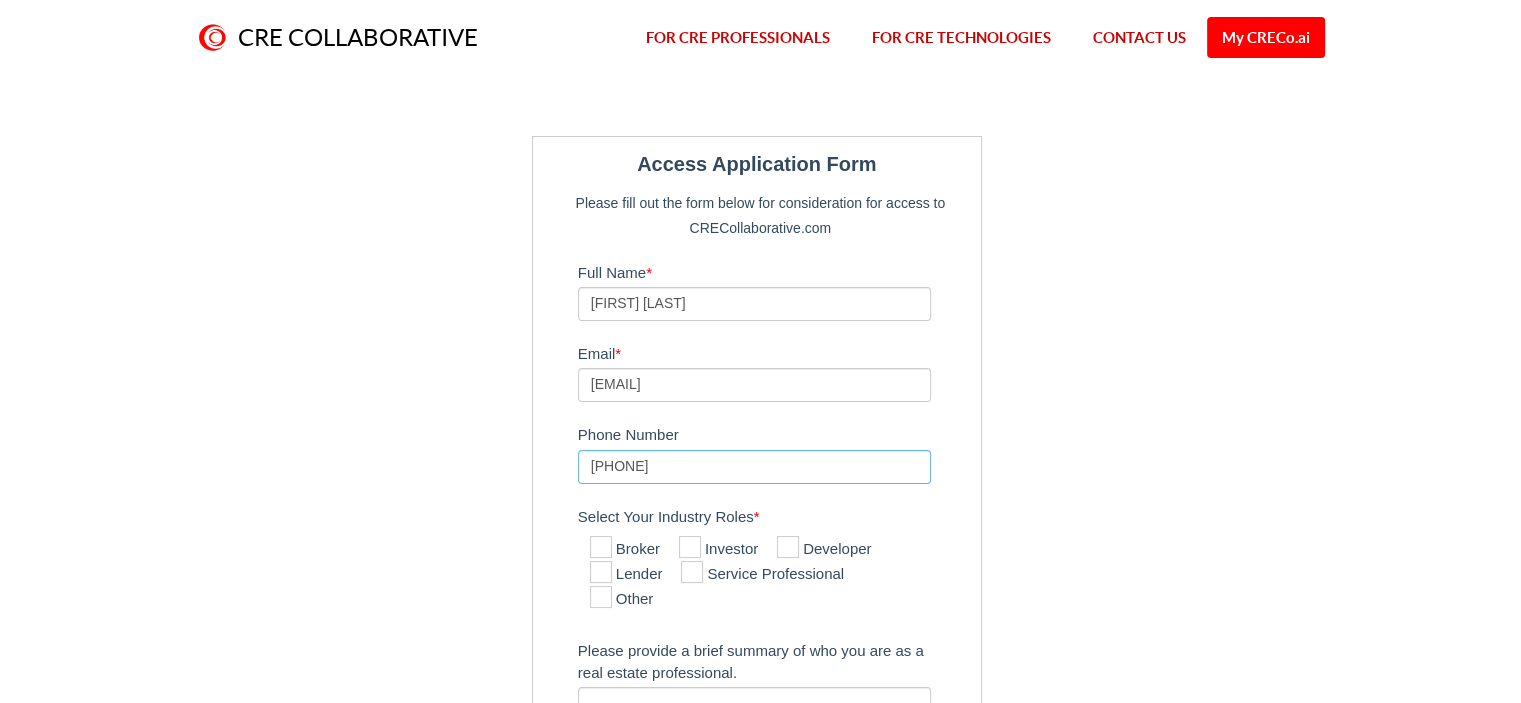 drag, startPoint x: 717, startPoint y: 468, endPoint x: 424, endPoint y: 487, distance: 293.6154 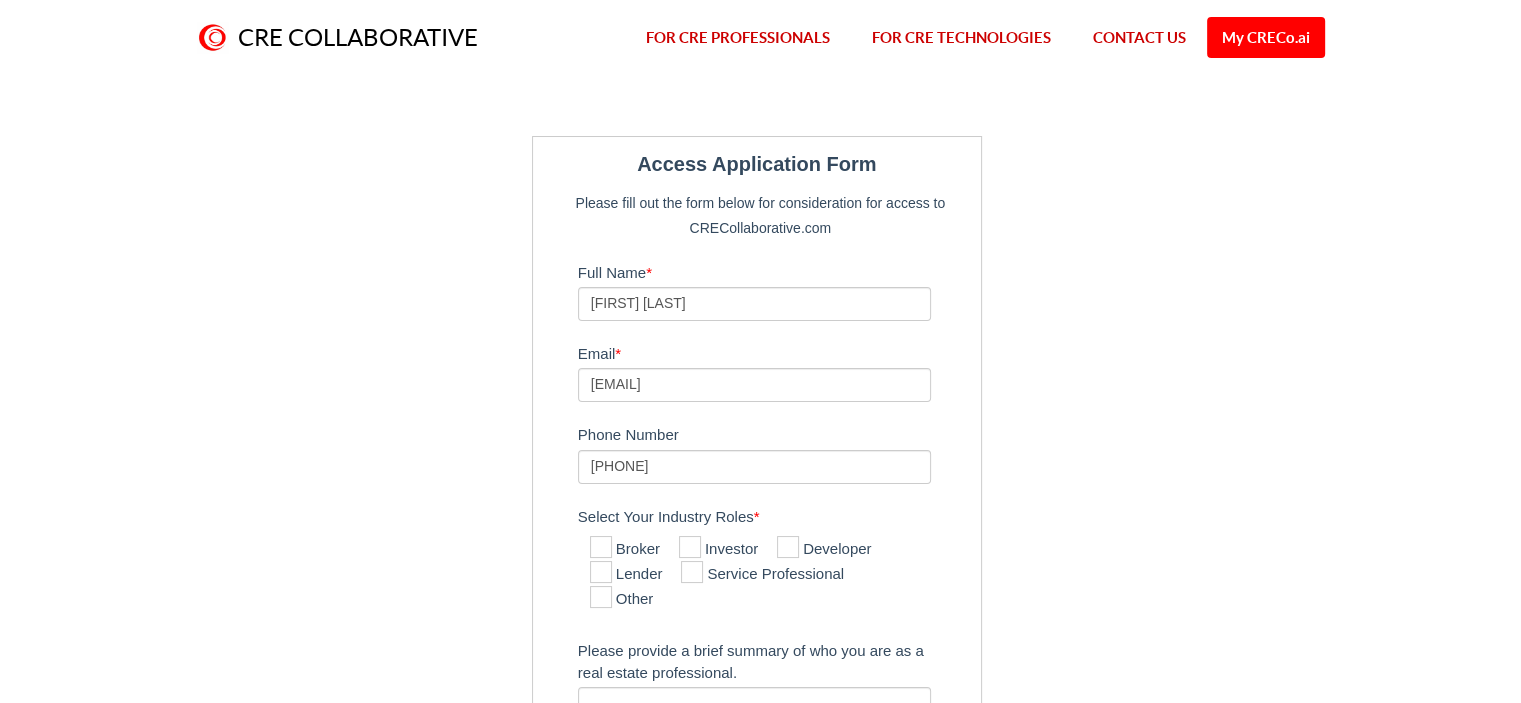 click at bounding box center (692, 572) 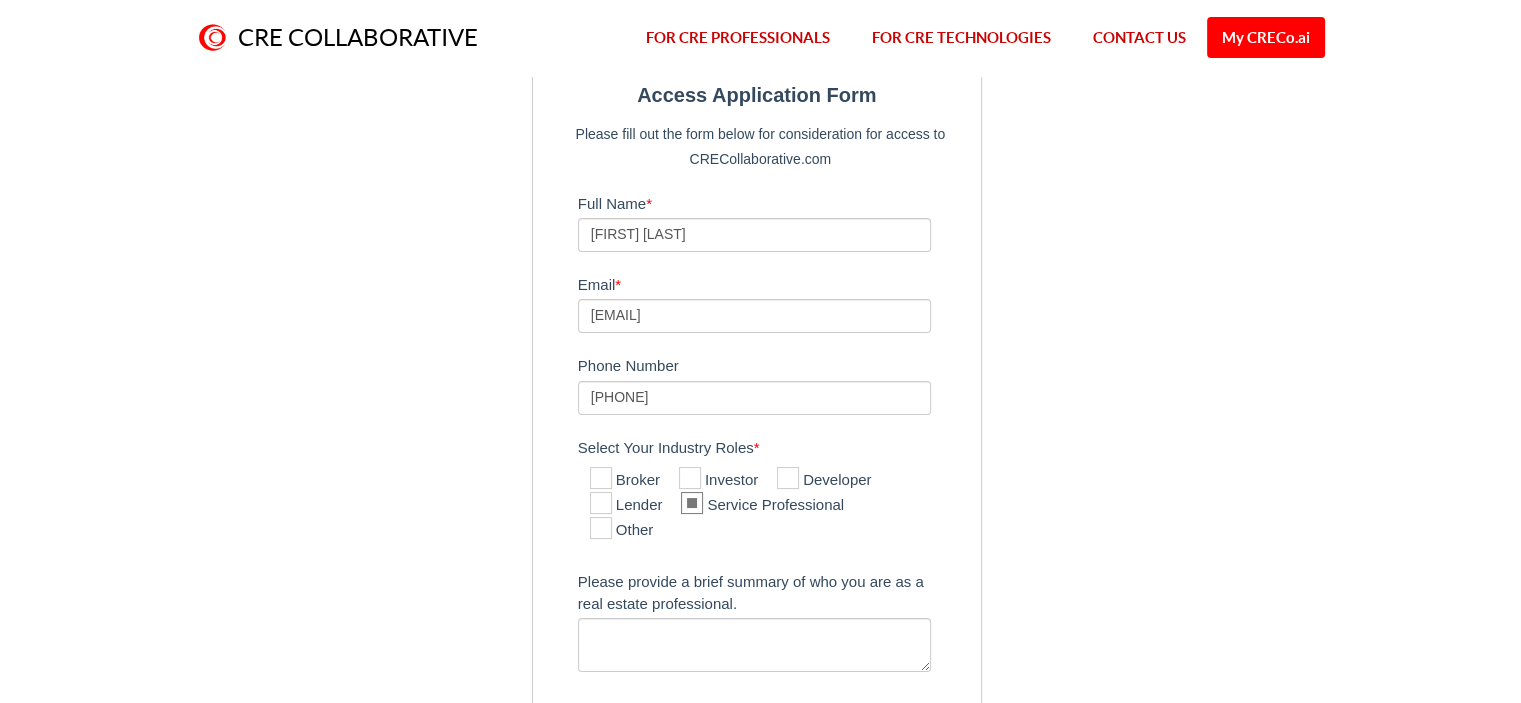 scroll, scrollTop: 100, scrollLeft: 0, axis: vertical 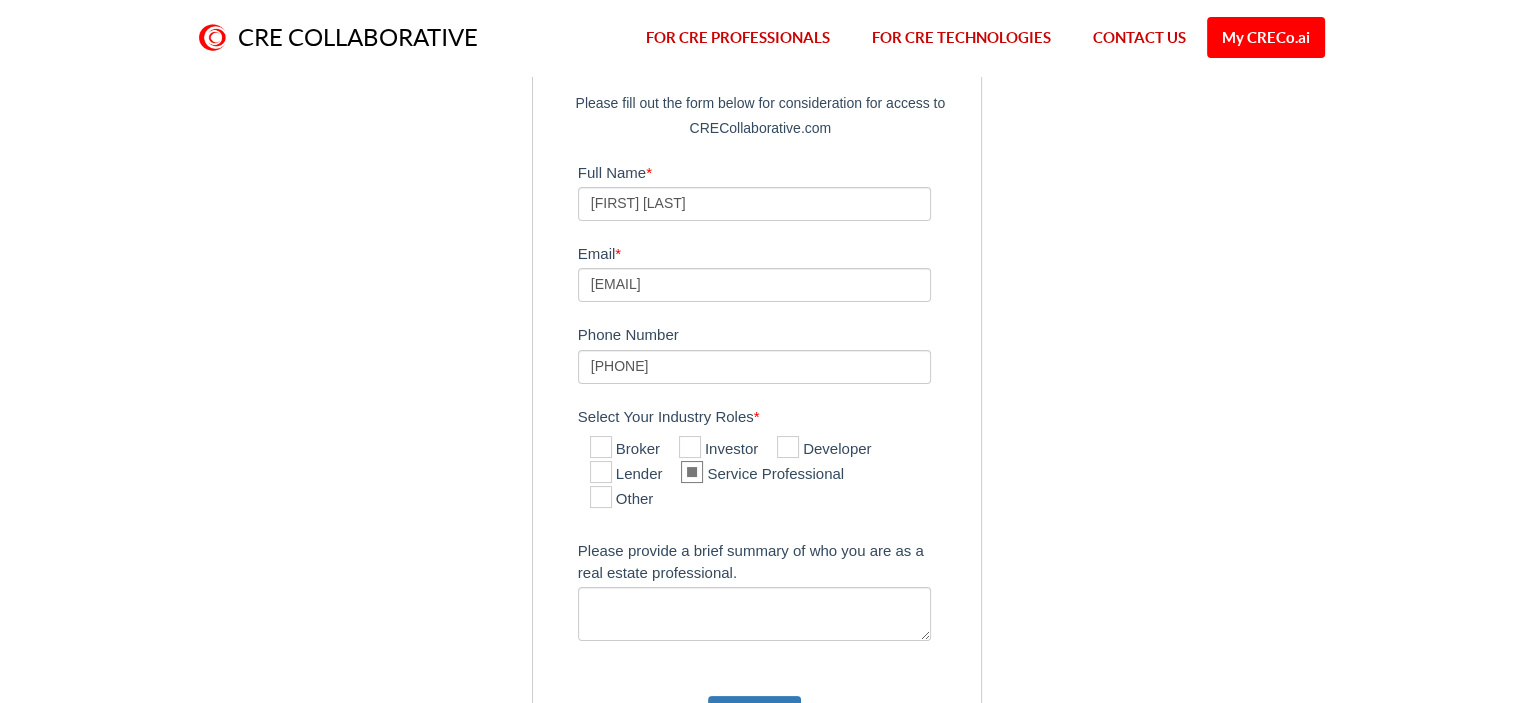 click at bounding box center (601, 497) 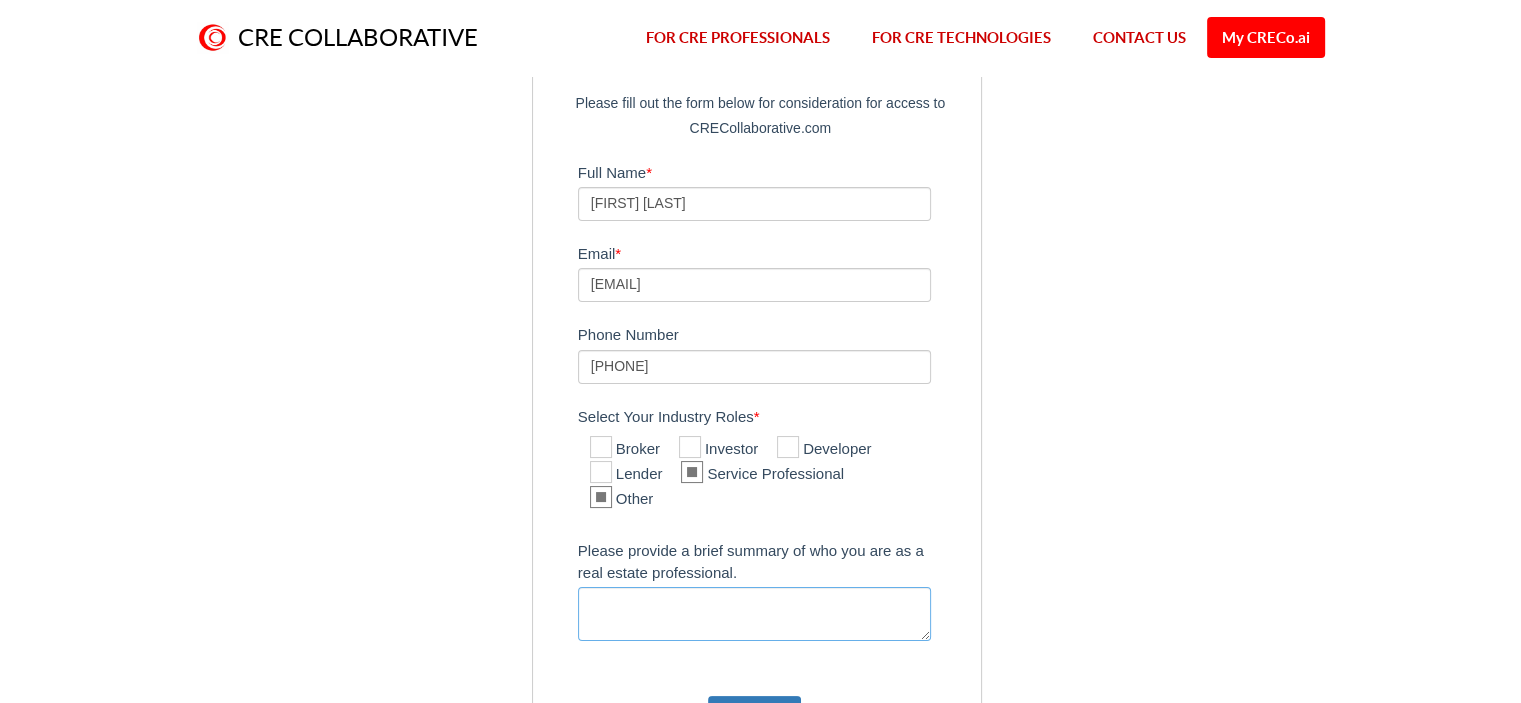click on "Please provide a brief summary of who you are as a real estate professional." at bounding box center (755, 614) 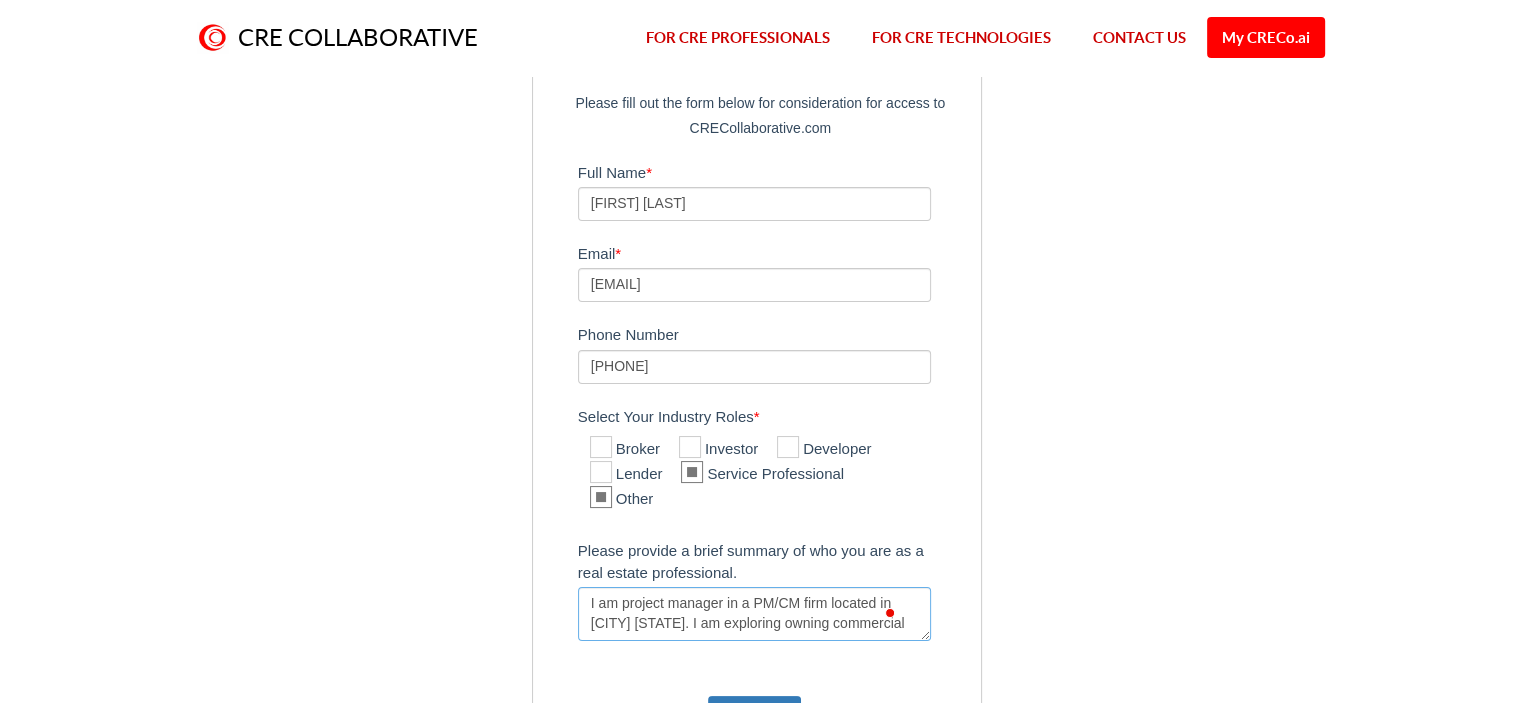 scroll, scrollTop: 12, scrollLeft: 0, axis: vertical 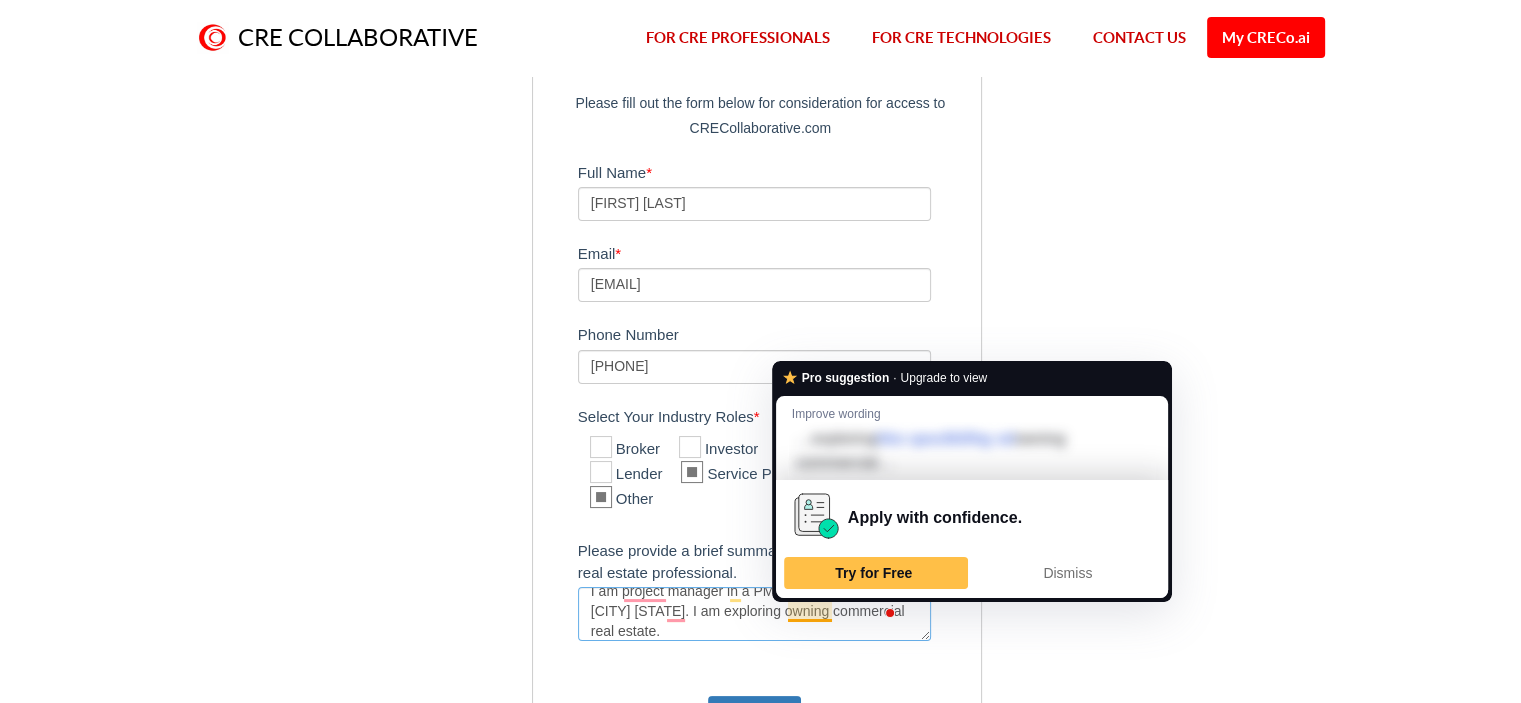 click on "I am project manager in a PM/CM firm located in Washington DC. I am exploring owning commercial real estate." at bounding box center (755, 614) 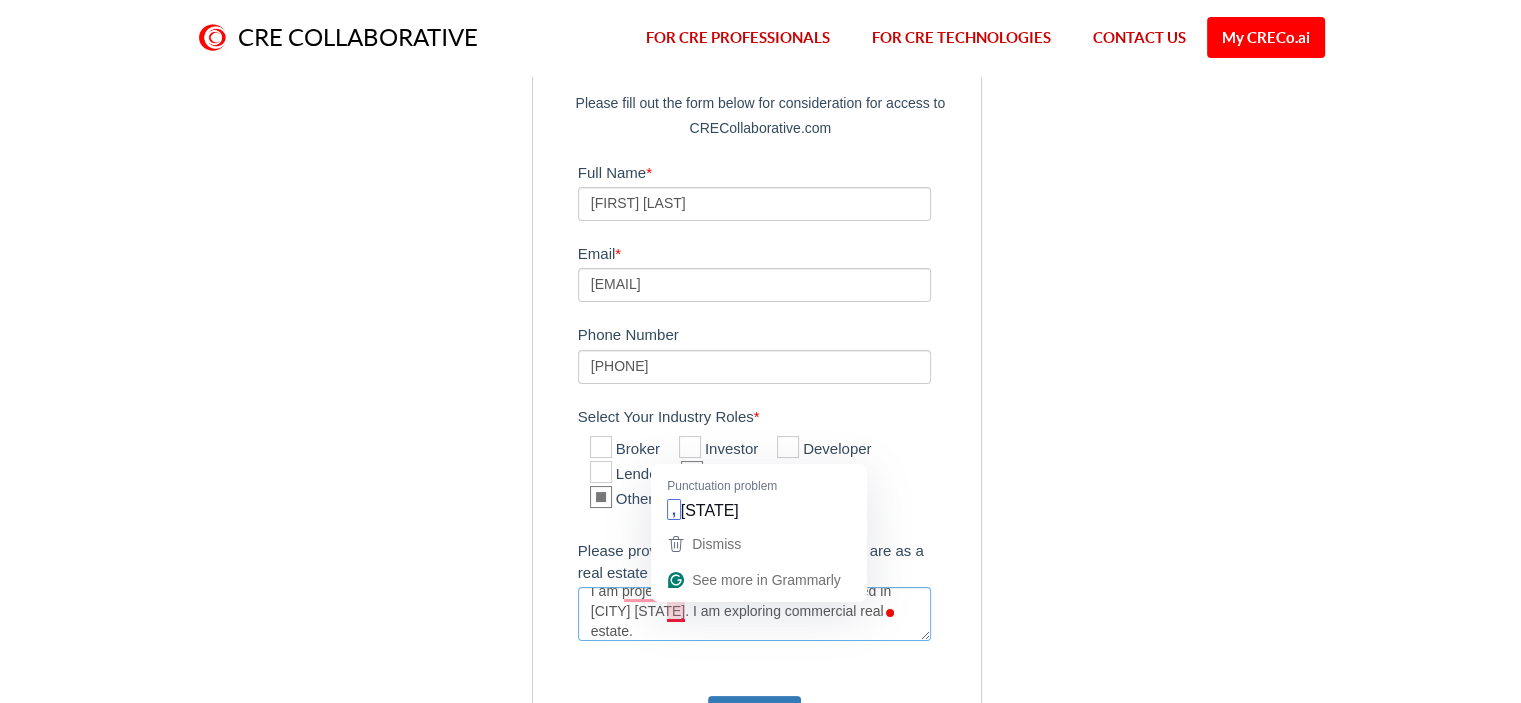 click on "I am project manager in a PM/CM firm located in Washington DC. I am exploring commercial real estate." at bounding box center (755, 614) 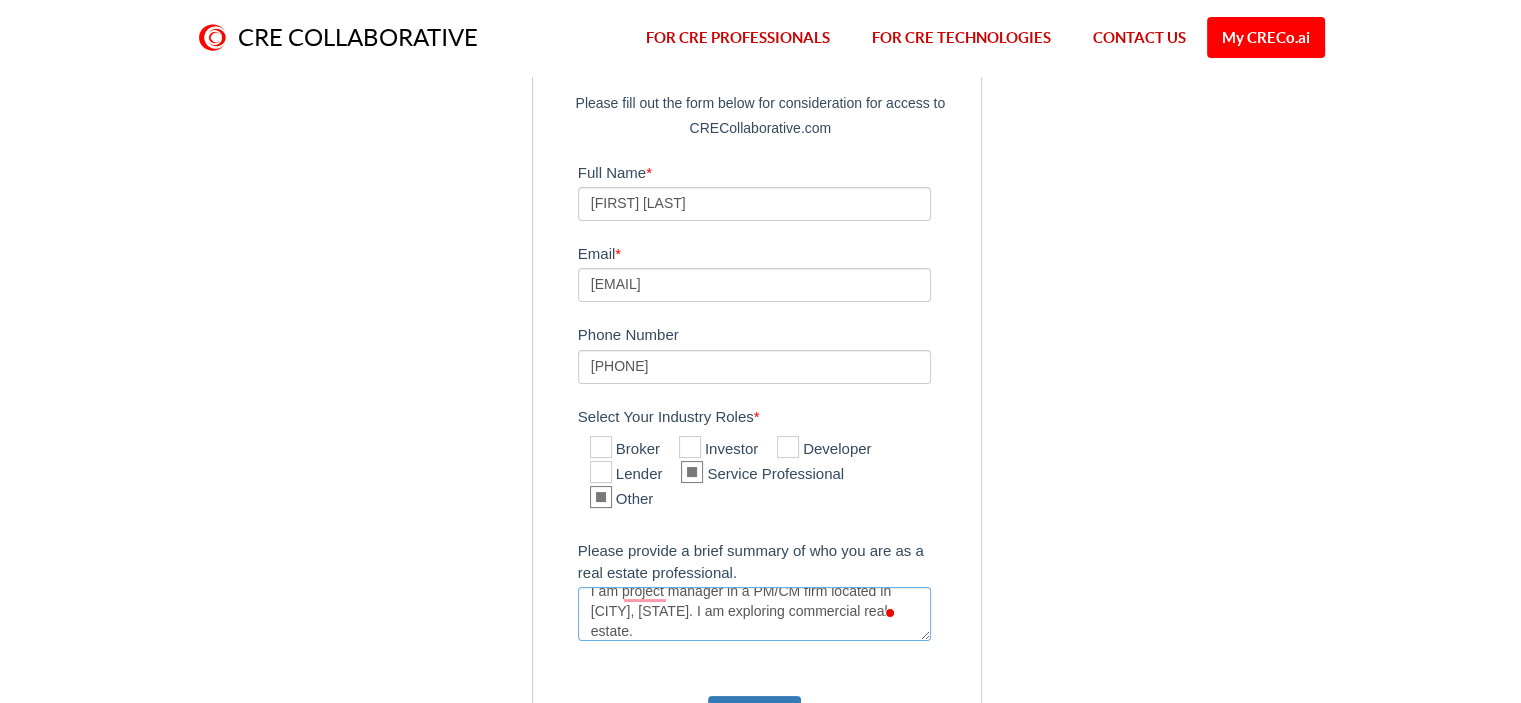 scroll, scrollTop: 2, scrollLeft: 0, axis: vertical 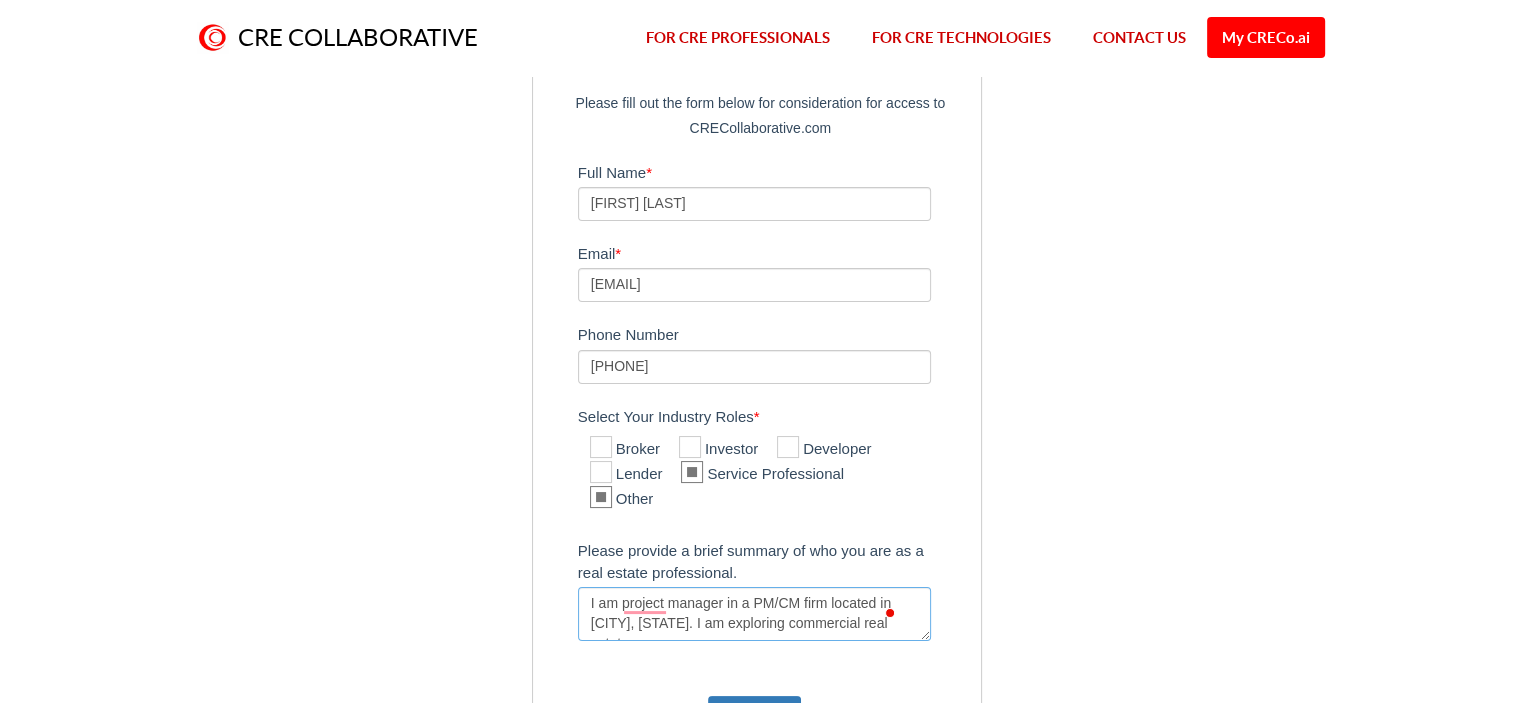 click on "I am project manager in a PM/CM firm located in Washington, DC. I am exploring commercial real estate." at bounding box center (755, 614) 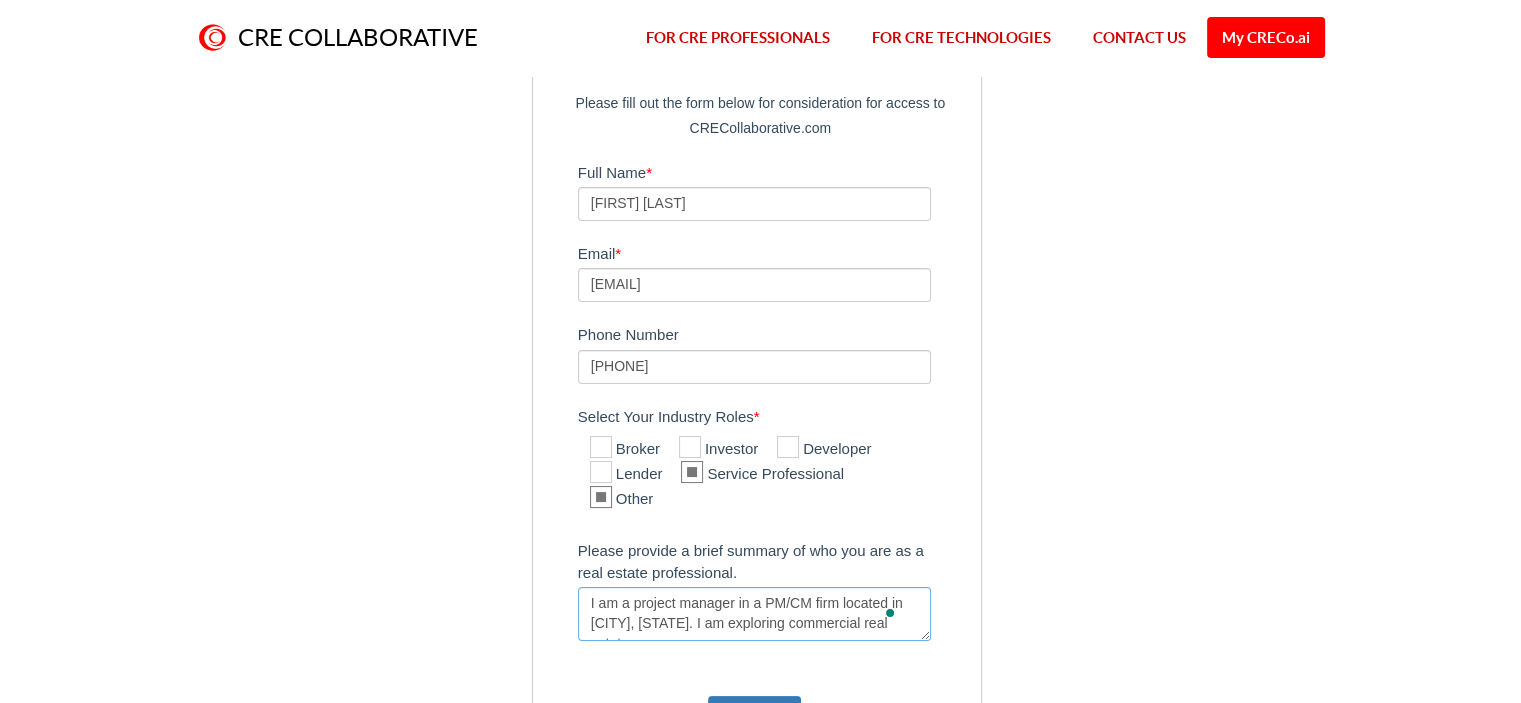 scroll, scrollTop: 20, scrollLeft: 0, axis: vertical 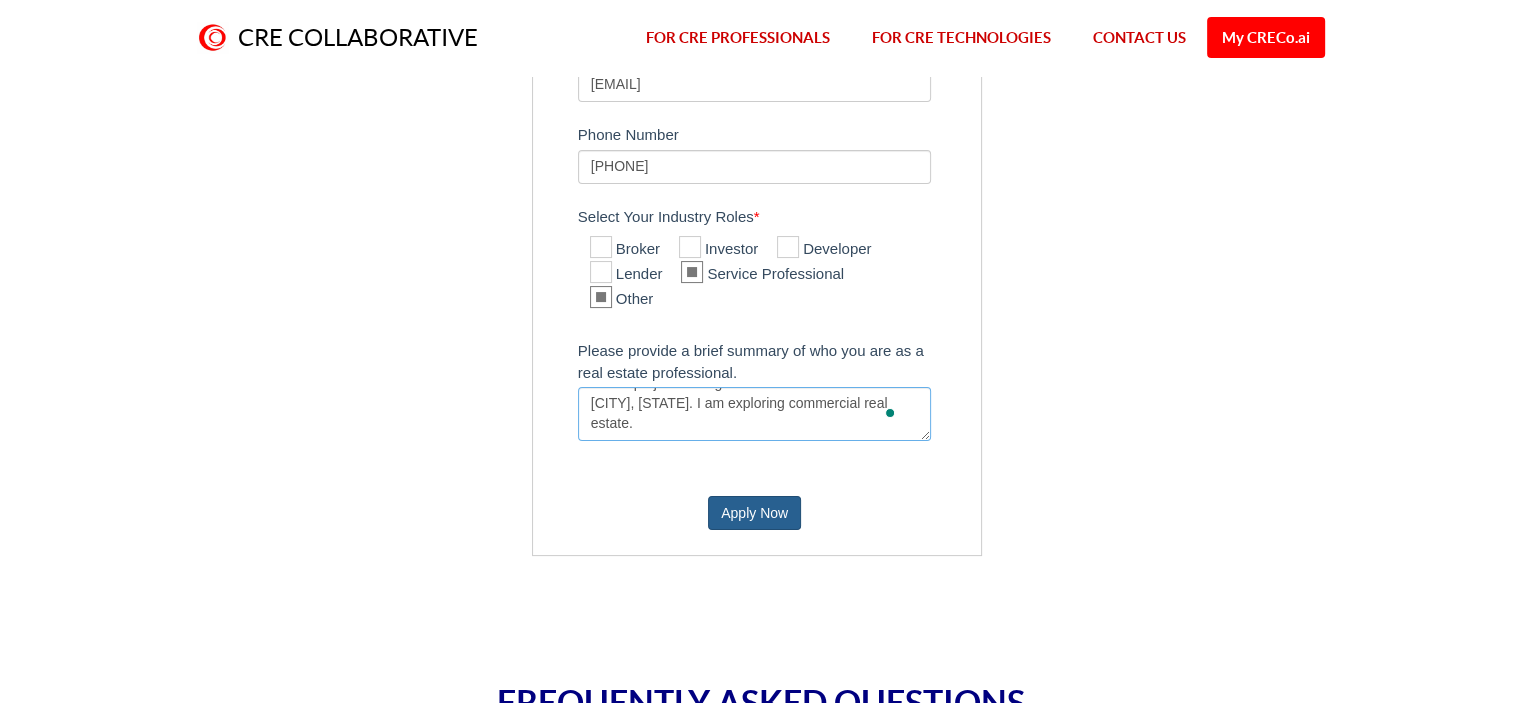 type on "I am a project manager in a PM/CM firm located in Washington, DC. I am exploring commercial real estate." 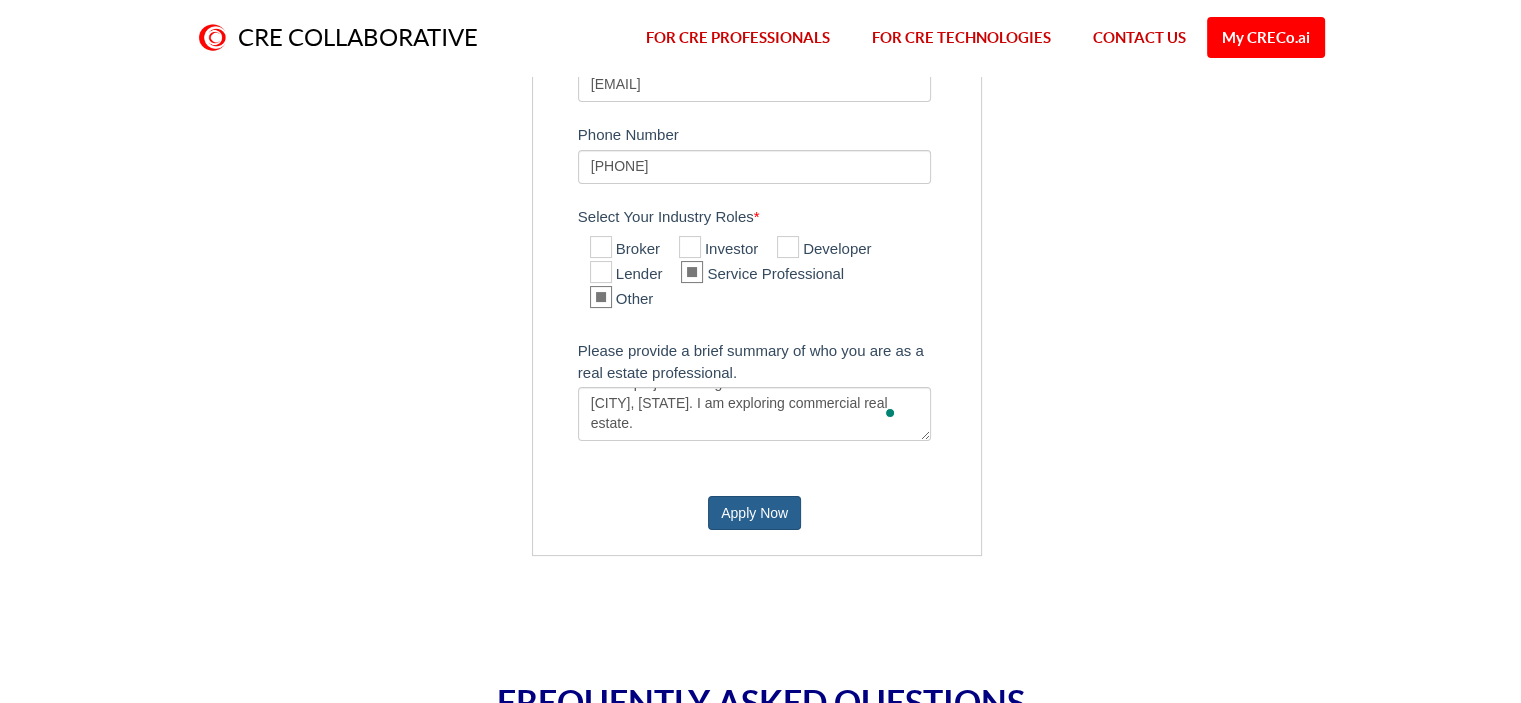 click on "Apply Now" at bounding box center (754, 513) 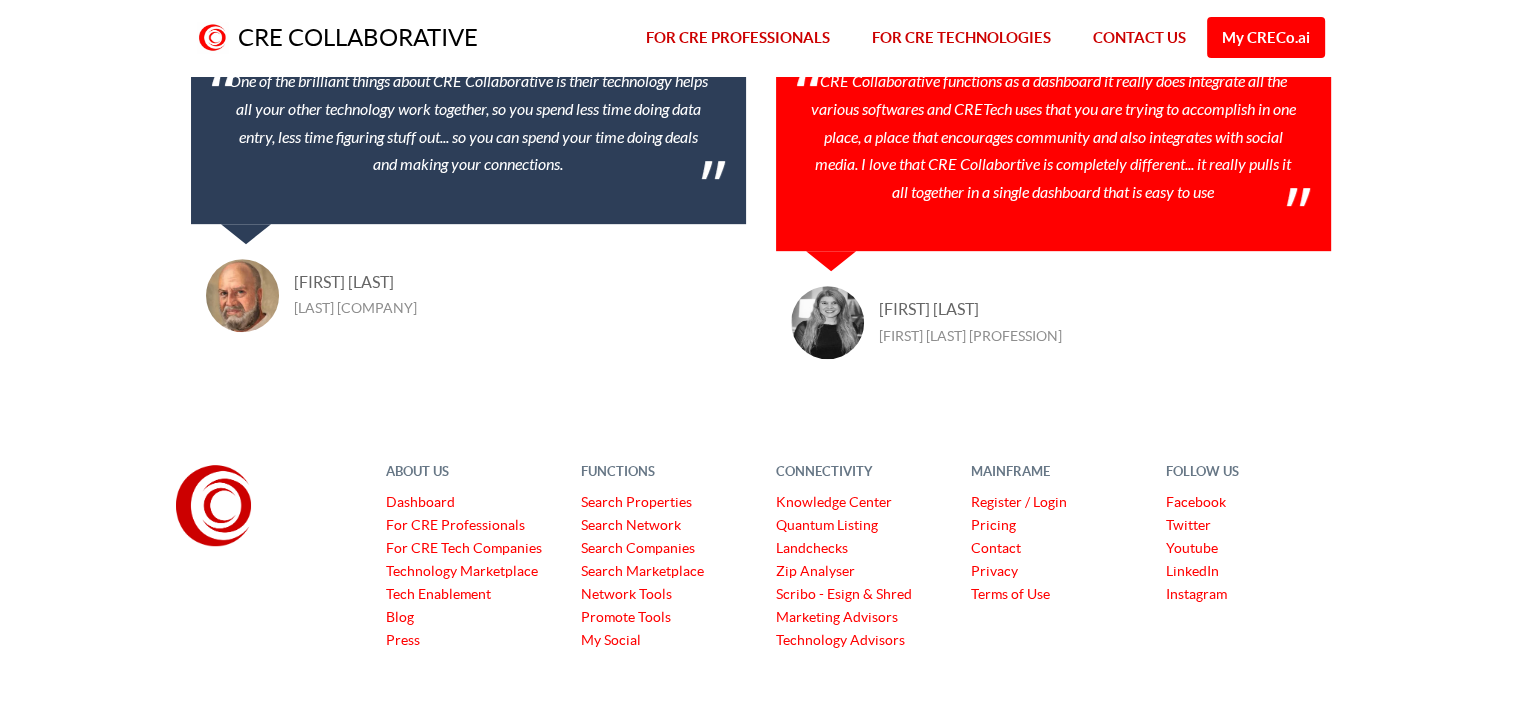 scroll, scrollTop: 1706, scrollLeft: 0, axis: vertical 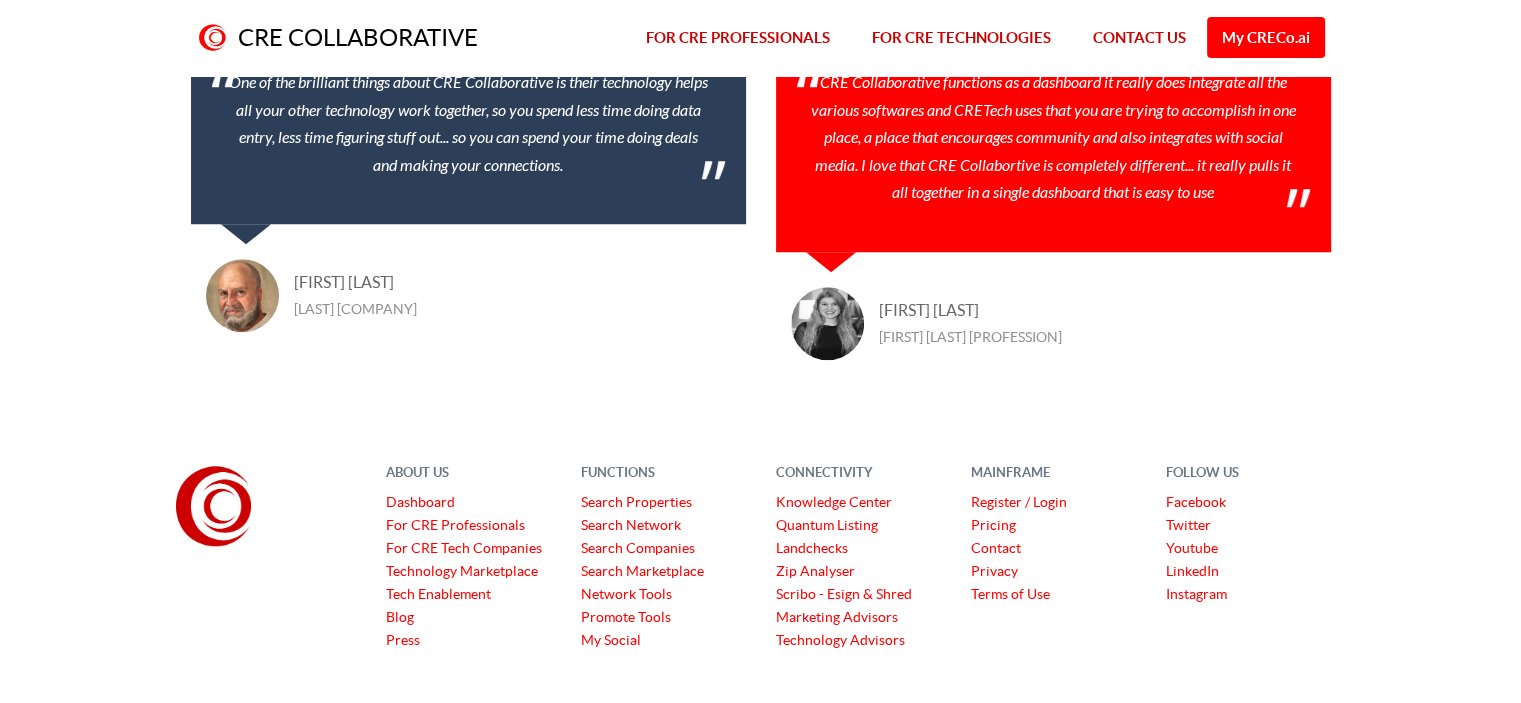 type on "[FIRST] [LAST]" 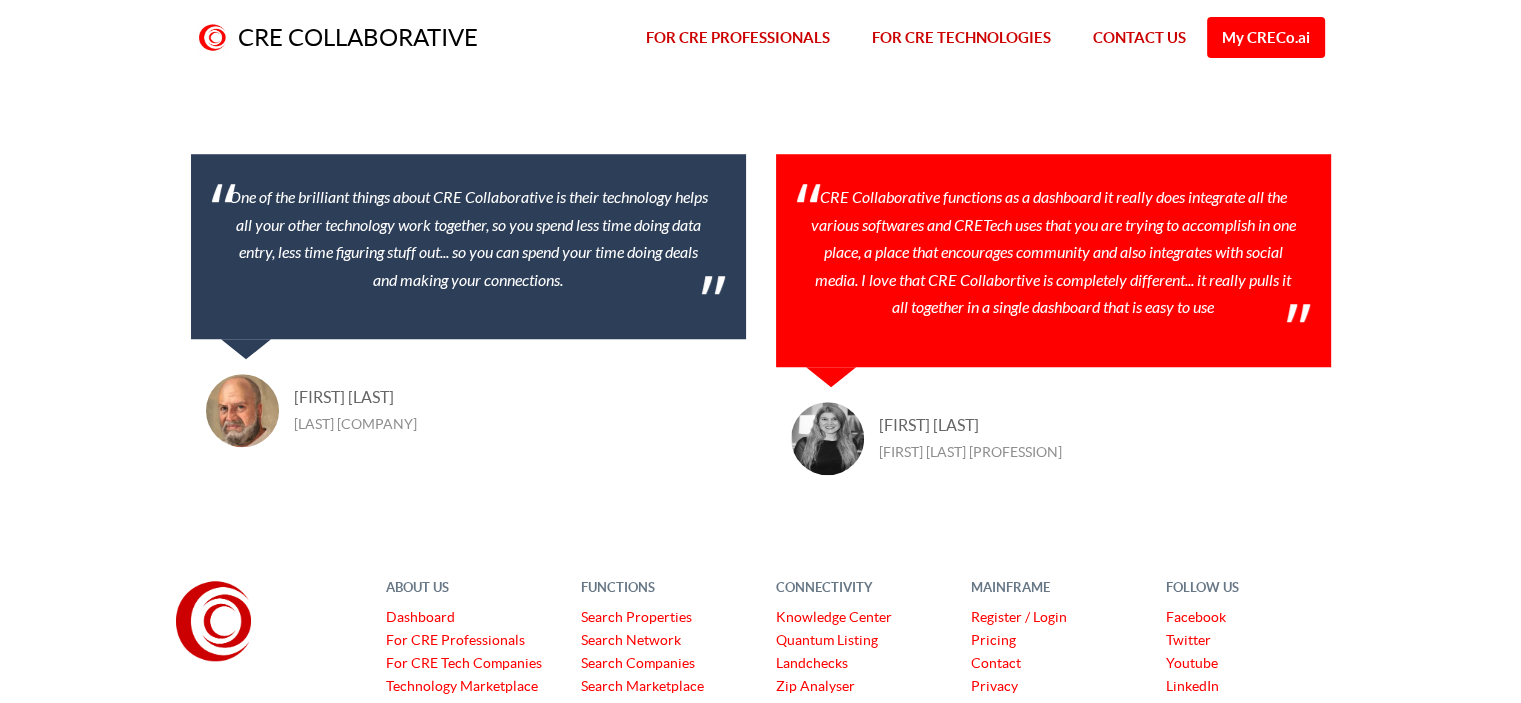 scroll, scrollTop: 1706, scrollLeft: 0, axis: vertical 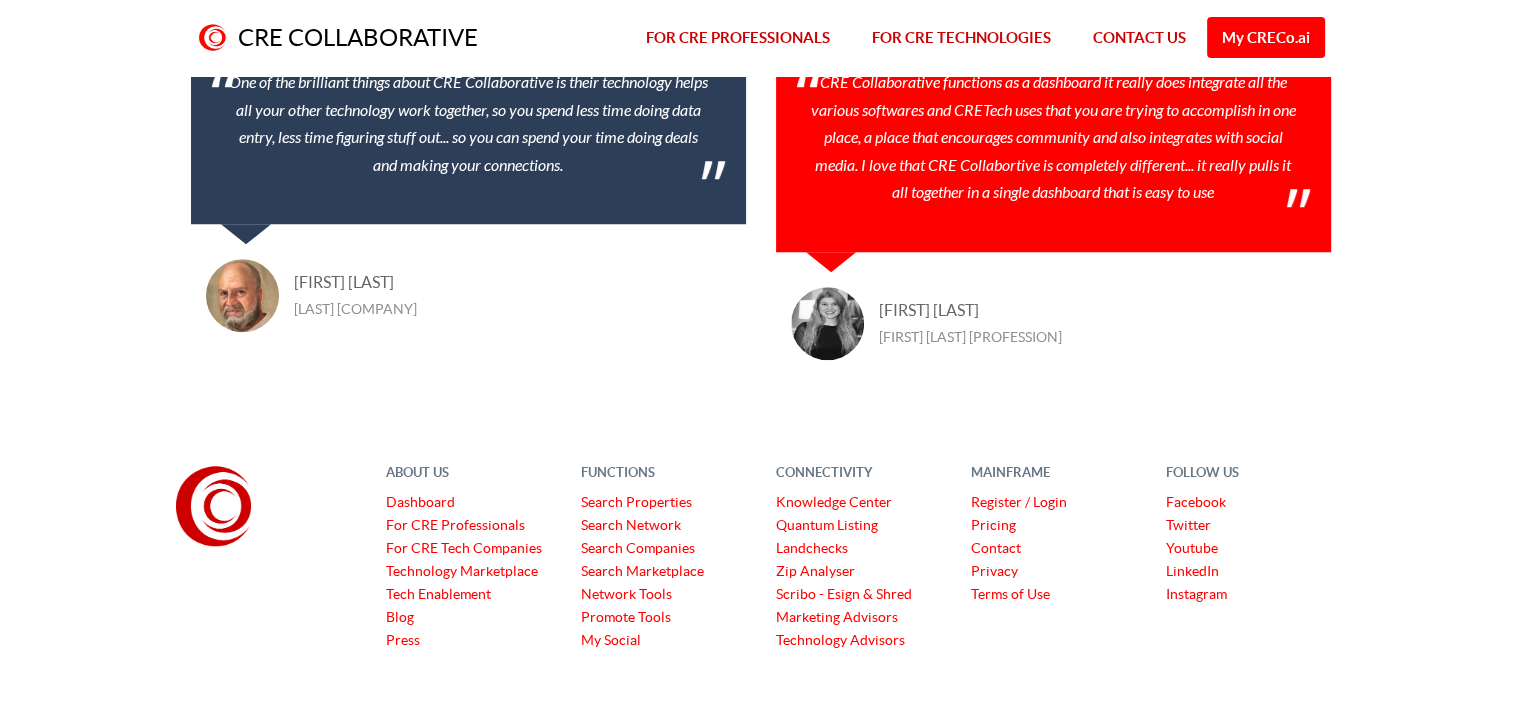 click on "Search Properties" at bounding box center (636, 502) 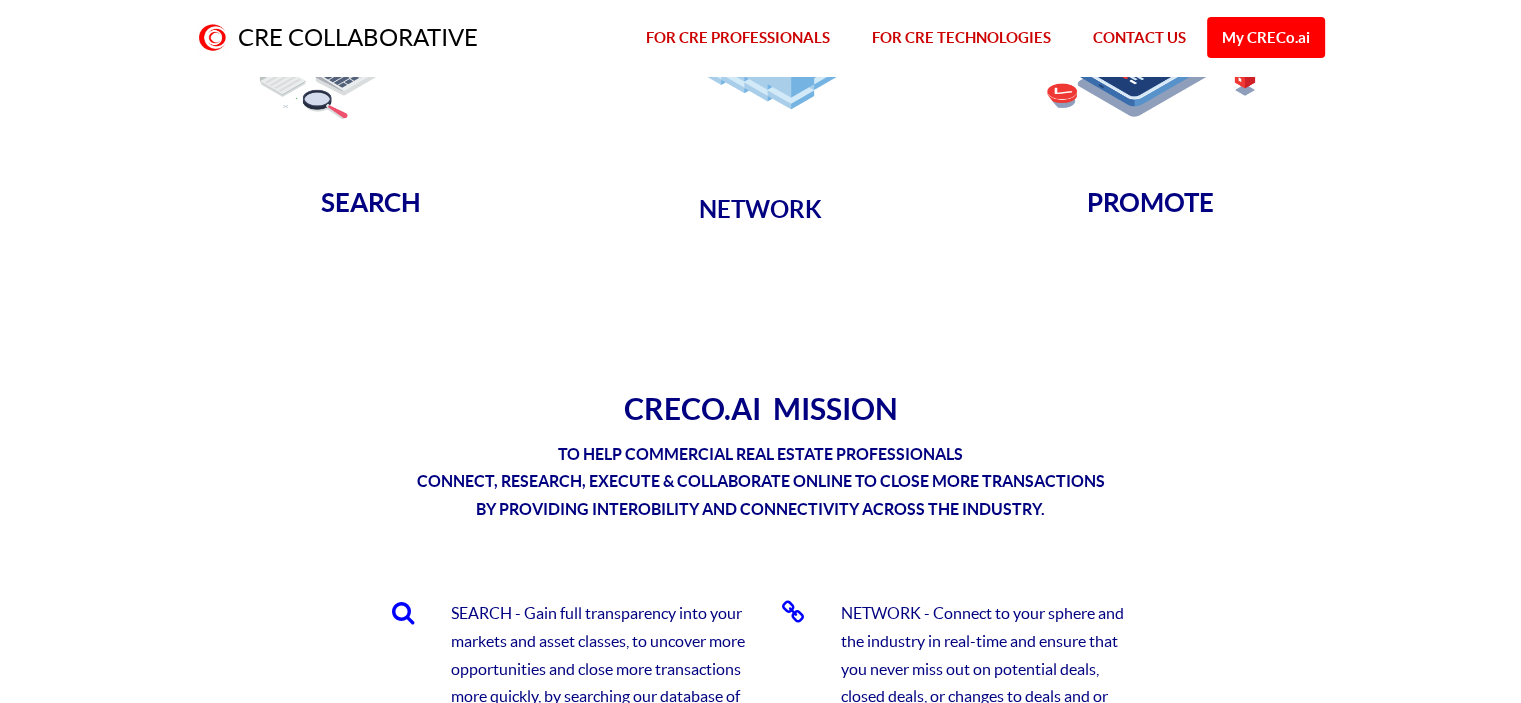 scroll, scrollTop: 400, scrollLeft: 0, axis: vertical 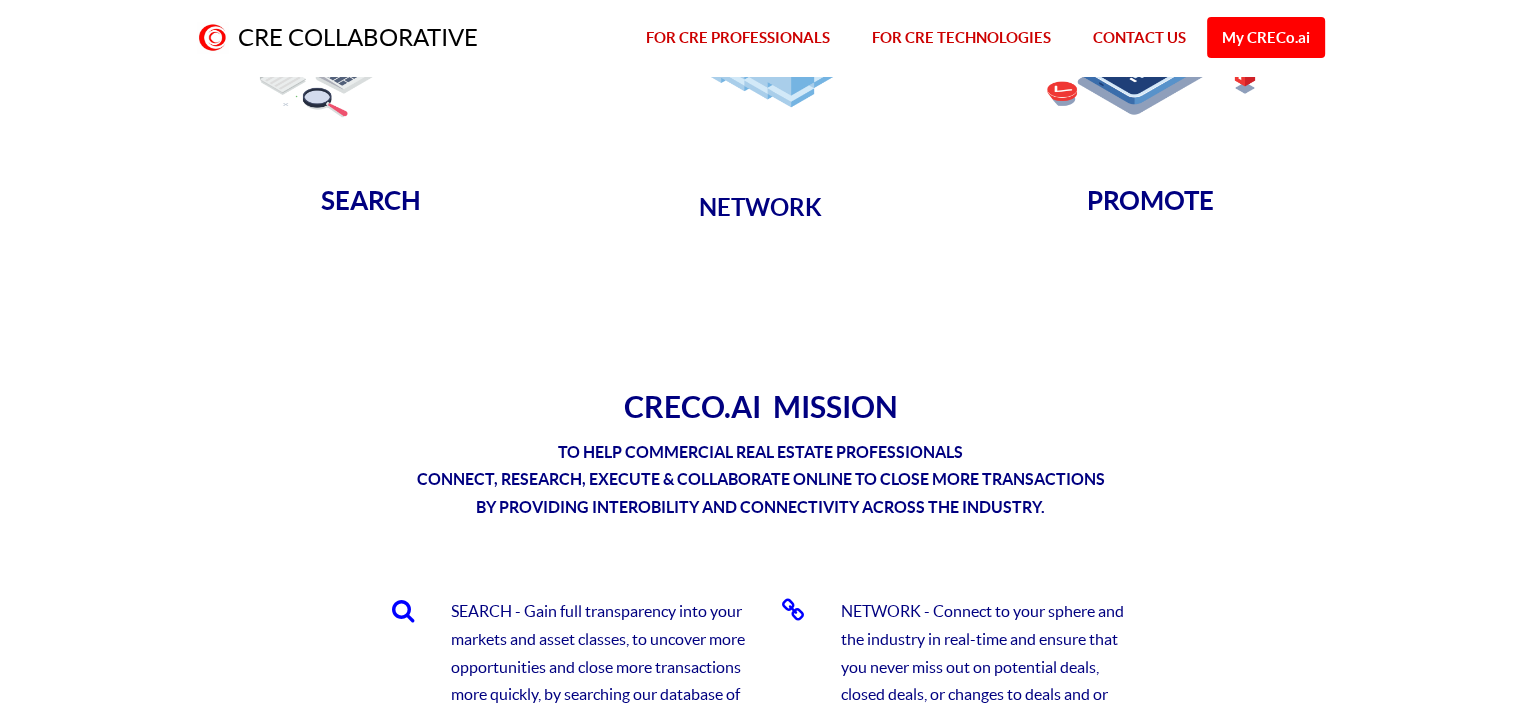 click on "NETWORK" at bounding box center (760, 207) 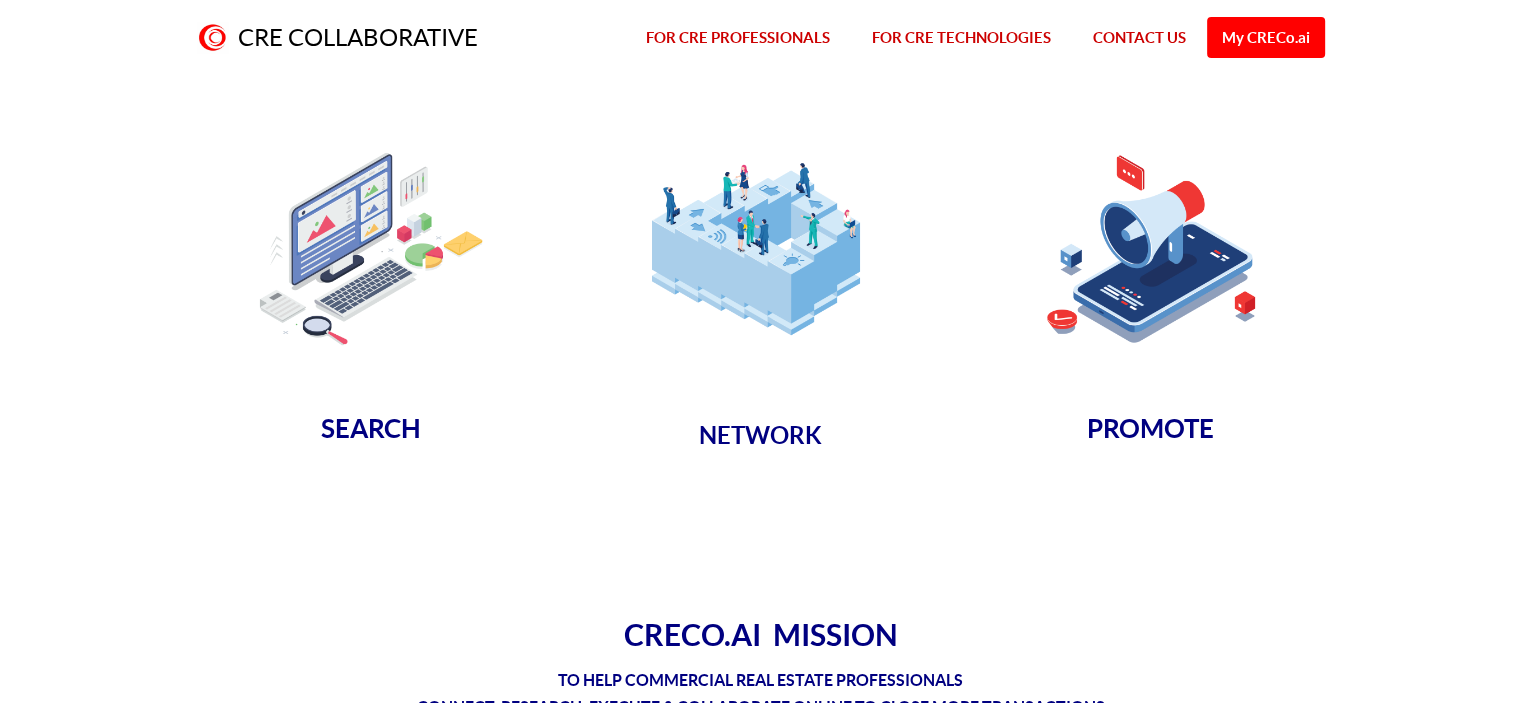 scroll, scrollTop: 0, scrollLeft: 0, axis: both 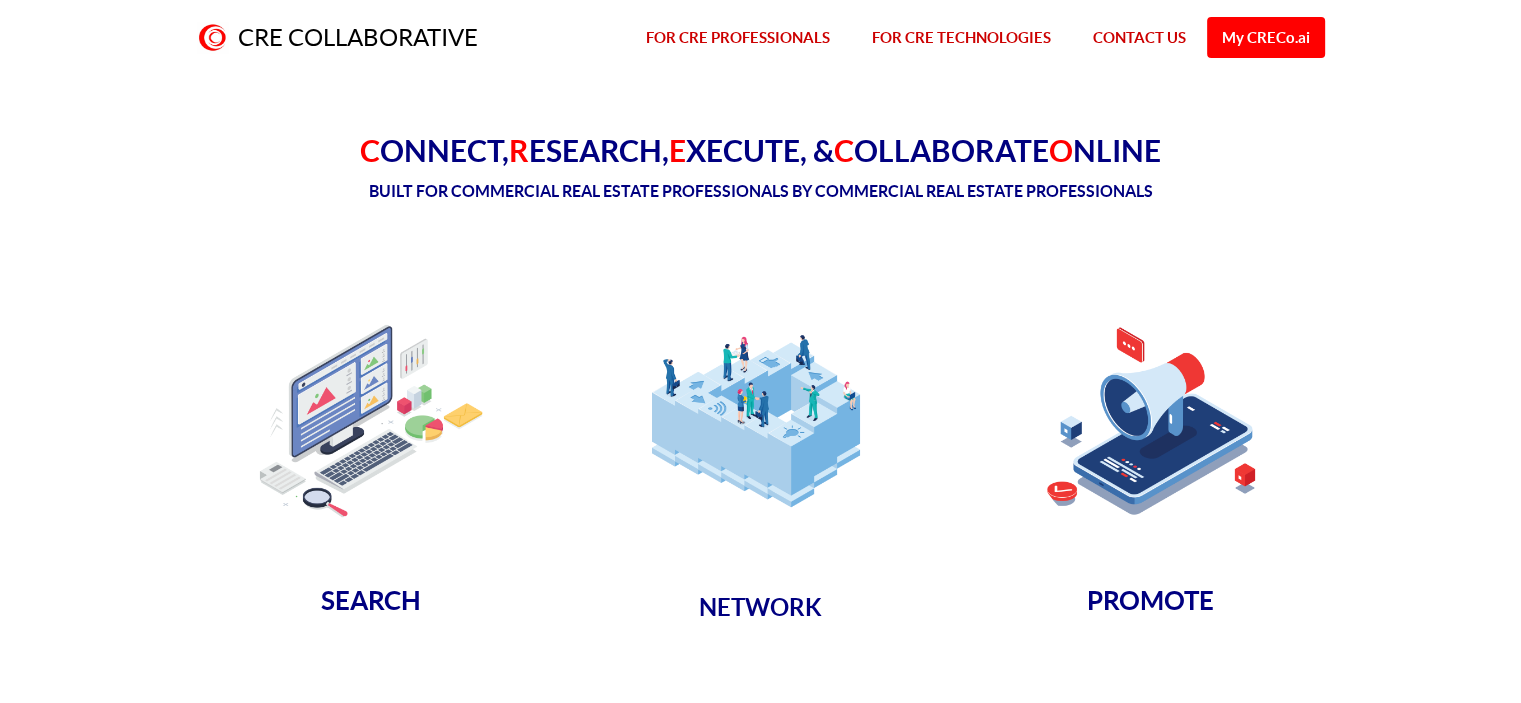 click at bounding box center (761, 421) 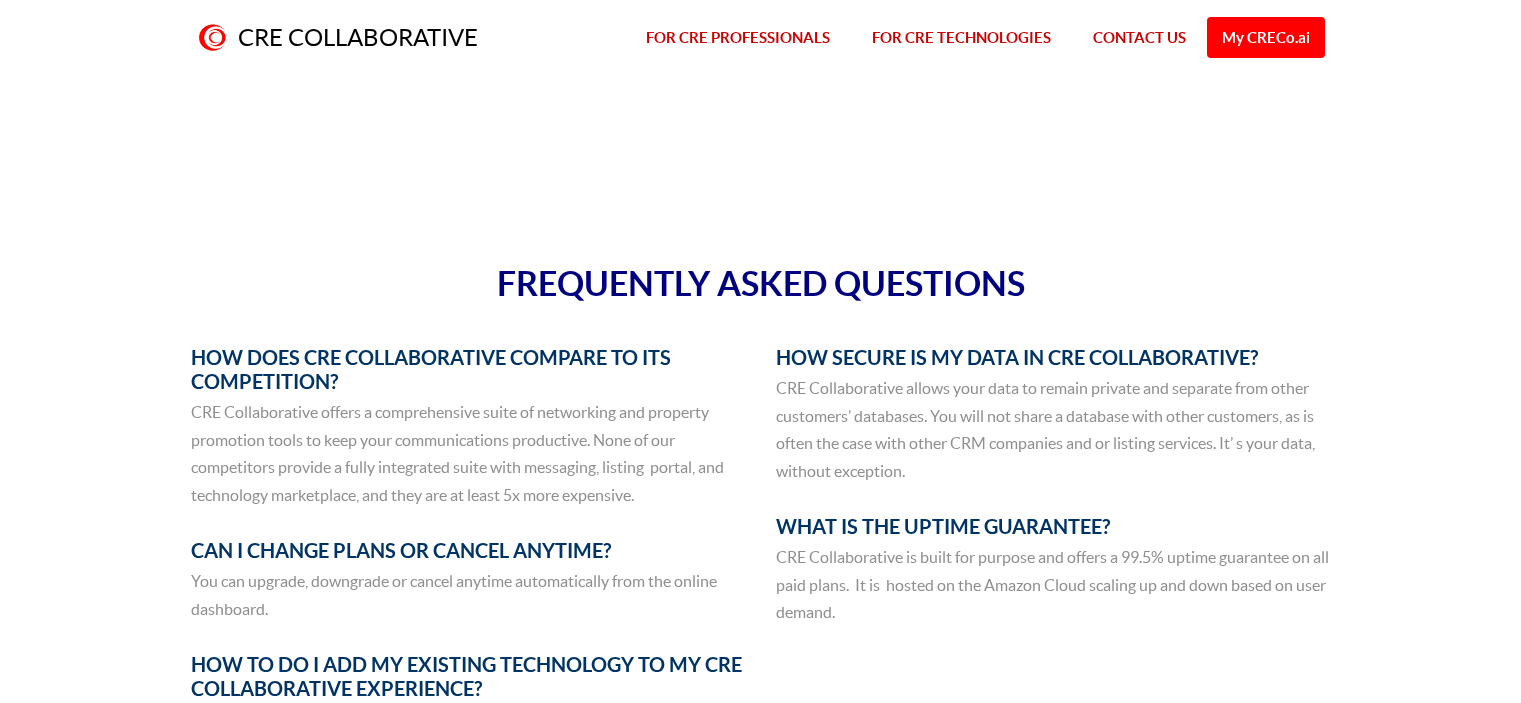 scroll, scrollTop: 0, scrollLeft: 0, axis: both 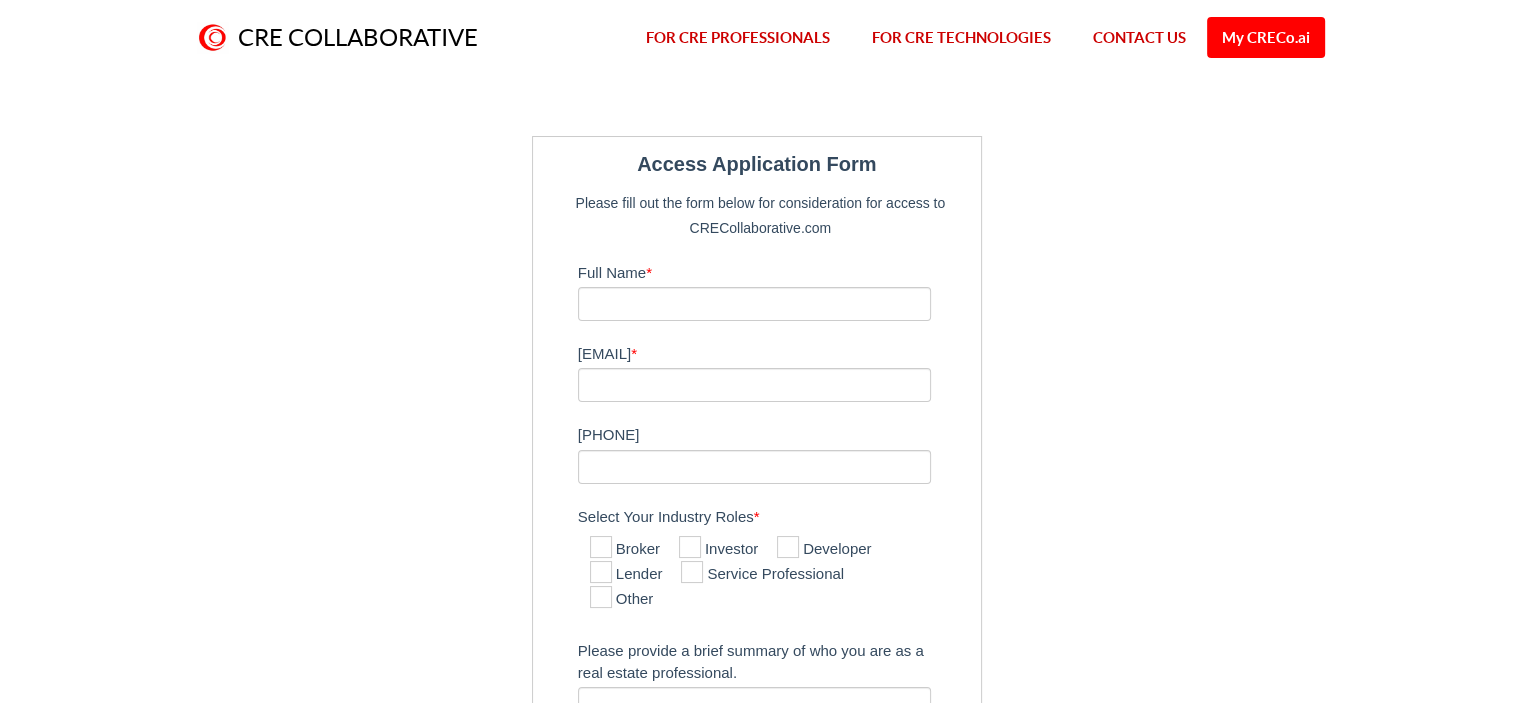 type on "Zemi Gebrekristose" 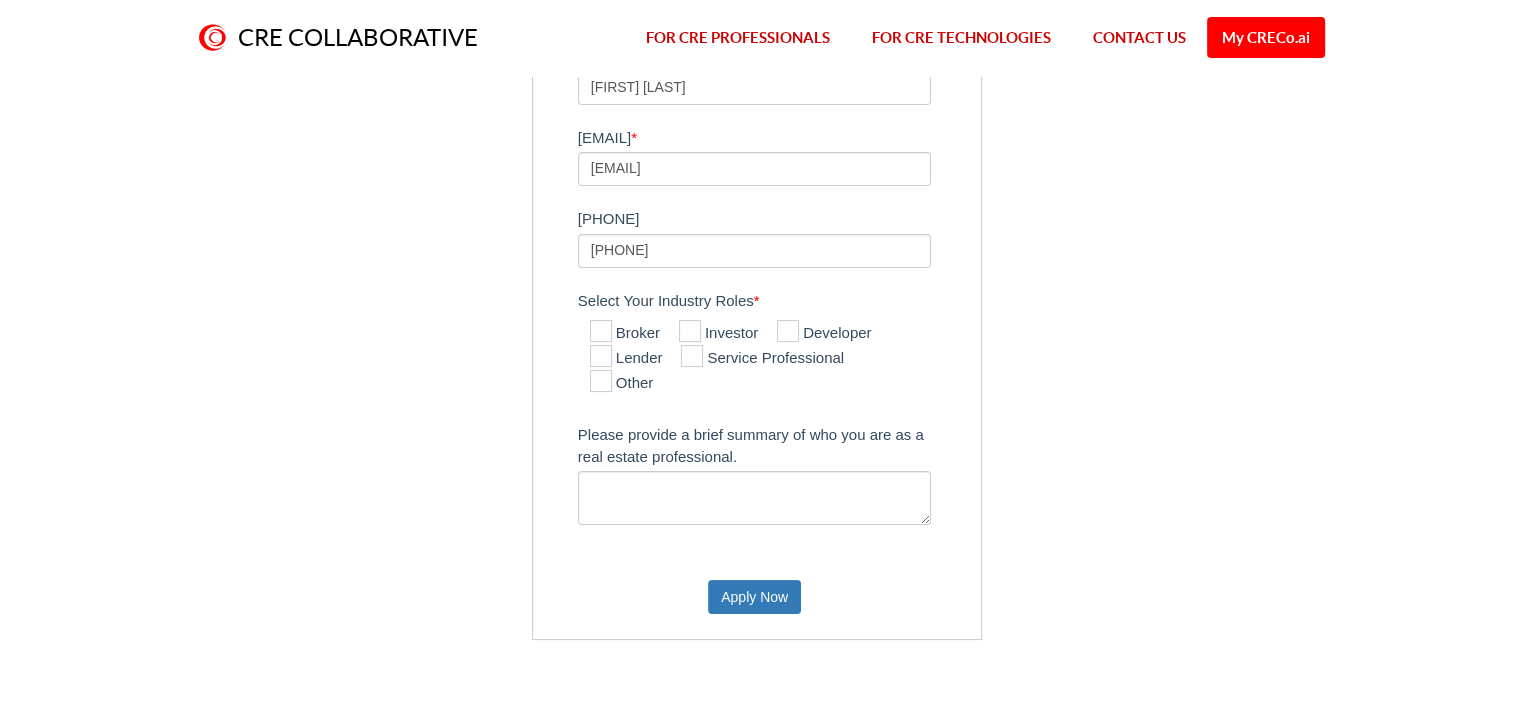 scroll, scrollTop: 300, scrollLeft: 0, axis: vertical 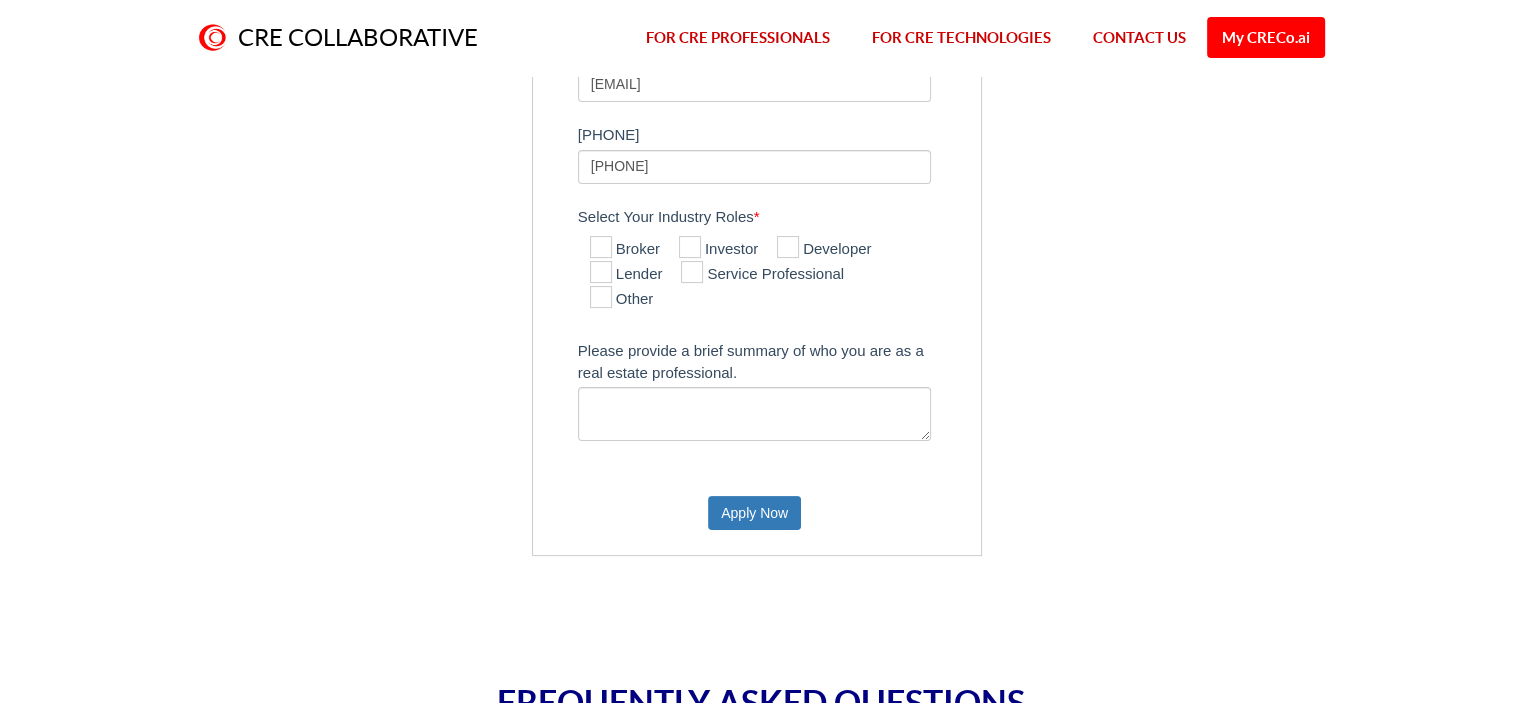 click at bounding box center [601, 297] 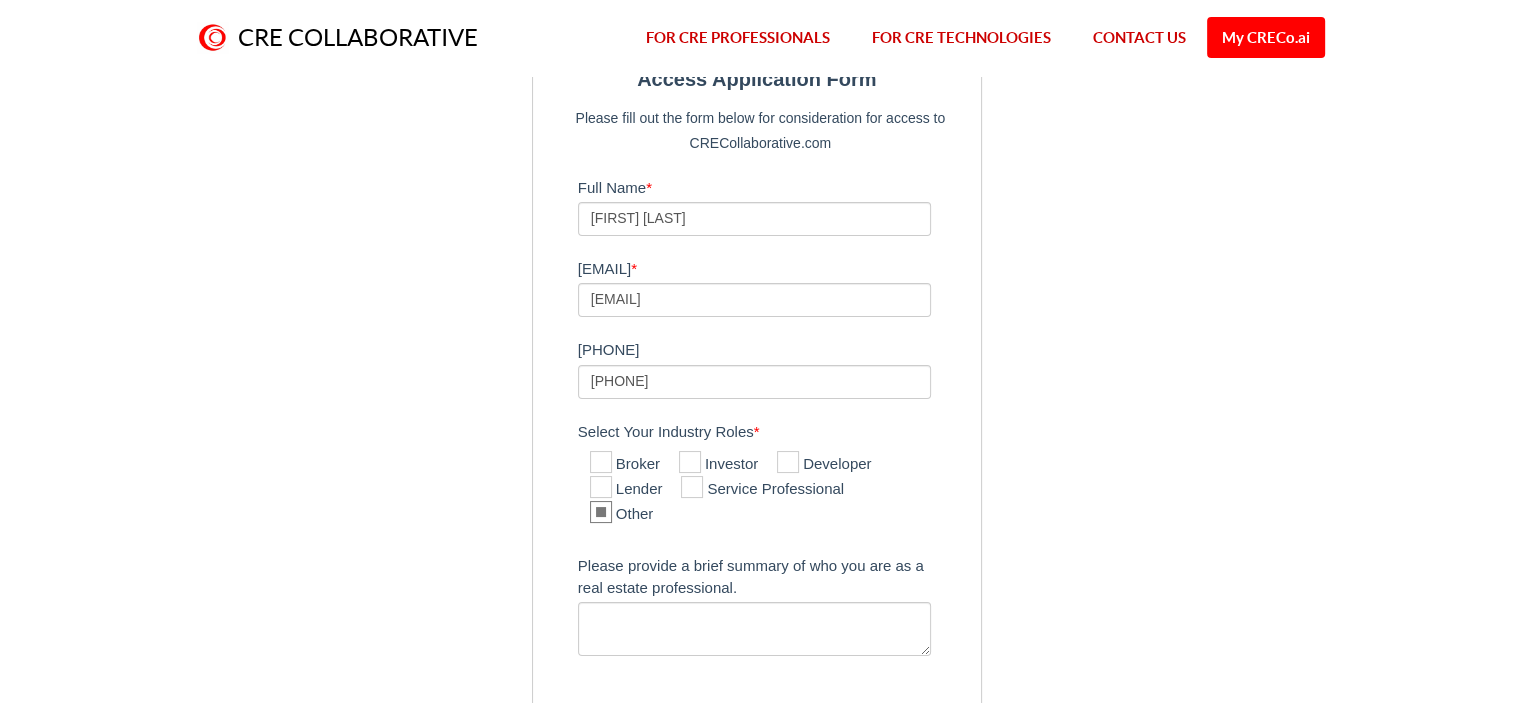 scroll, scrollTop: 0, scrollLeft: 0, axis: both 